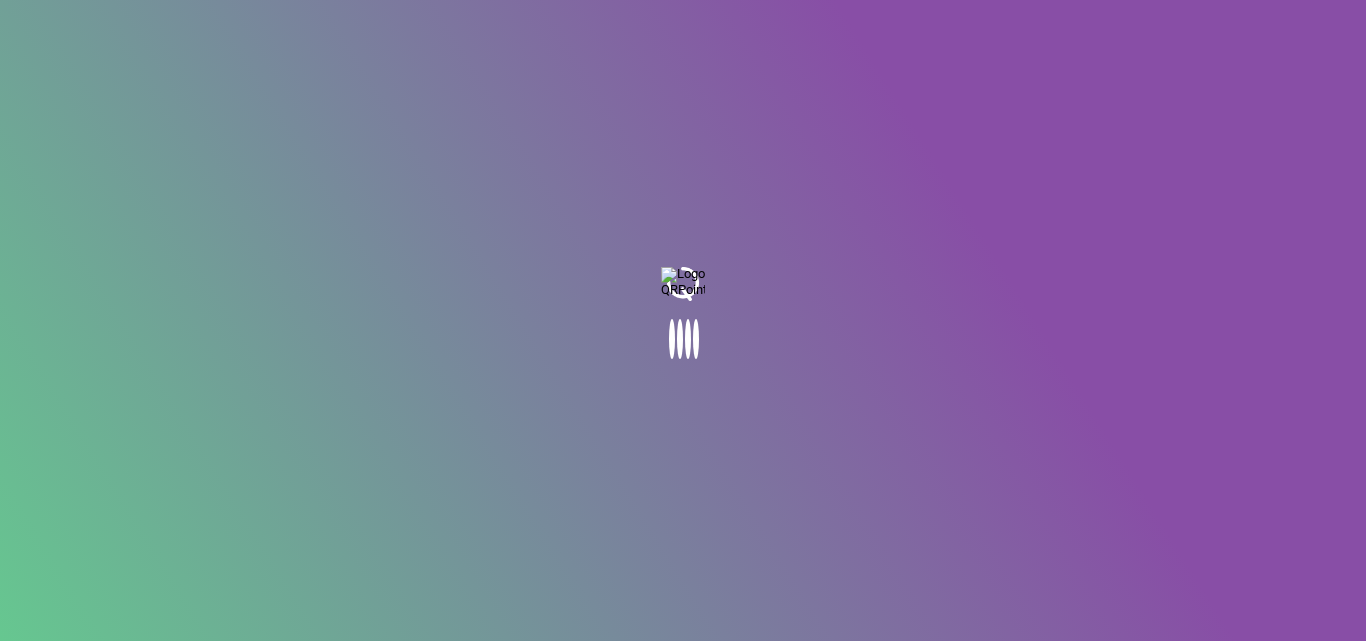 scroll, scrollTop: 0, scrollLeft: 0, axis: both 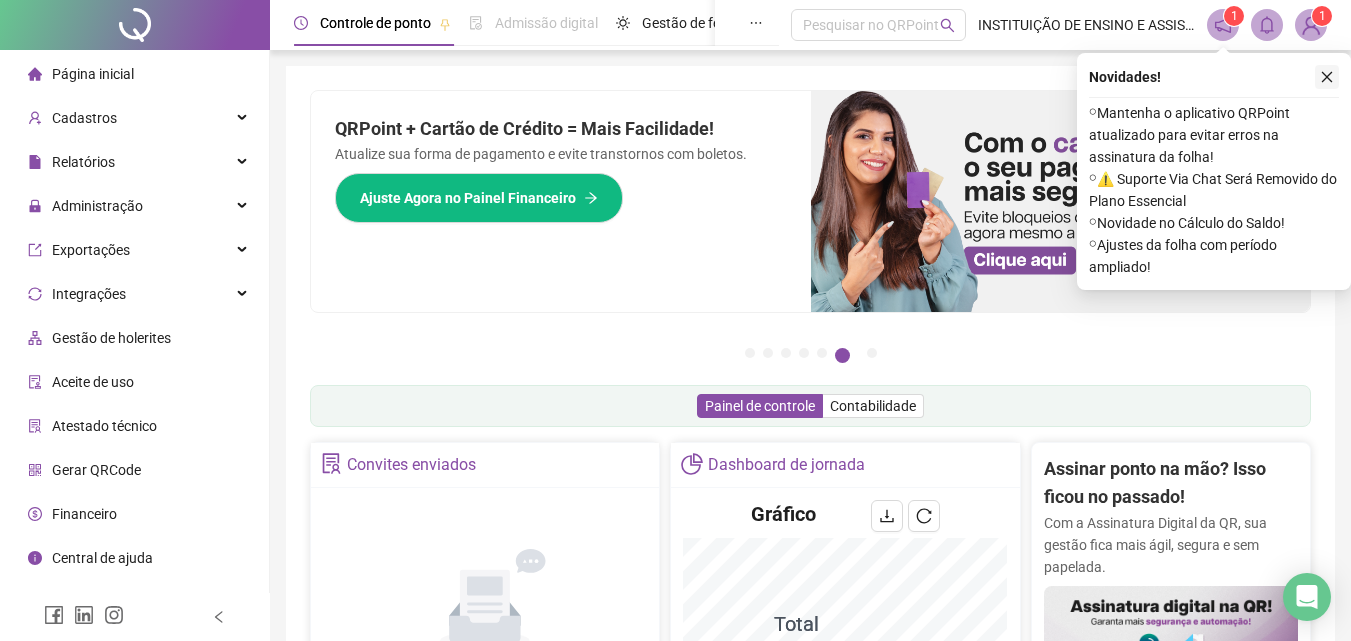 click at bounding box center [1327, 77] 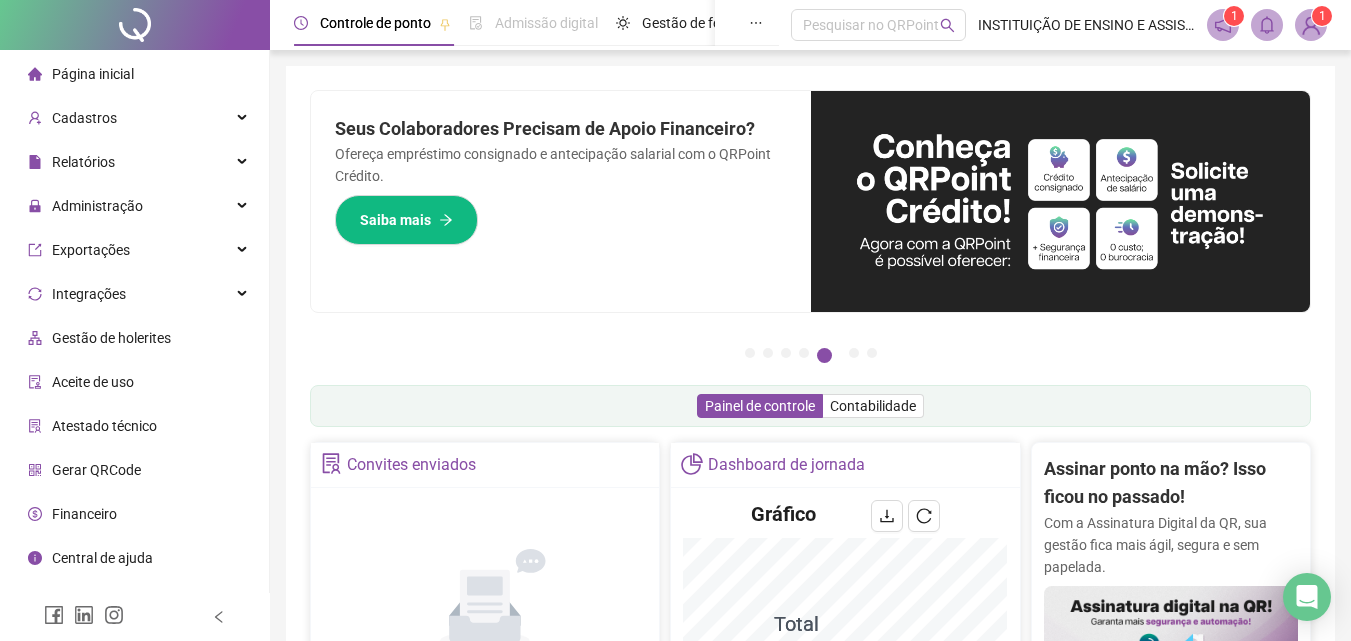 click on "Pague o QRPoint com Cartão de Crédito Sua assinatura: mais segurança, prática e sem preocupações com boletos! Saiba mais Sua folha de pagamento, mais simples do que nunca! Com a Folha de Pagamento QR, você faz tudo em um só lugar: da admissão à geração da folha. Agilidade, integração e segurança em um único ecossistema. Conheça a QRFolha agora 🔍 Precisa de Ajuda? Conte com o Suporte da QRPoint! Encontre respostas rápidas e eficientes em nosso Guia Prático de Suporte. Acesse agora e descubra todos os nossos canais de atendimento! 🚀 Saiba Mais Automatize seu DP e ganhe mais tempo! 🚀 Agende uma demonstração agora e veja como simplificamos admissão, ponto, férias e holerites em um só lugar! Agendar Demonstração Agora Apoie seus colaboradores sem custo! Dinheiro na conta sem complicação. Solicite Mais Informações Seus Colaboradores Precisam de Apoio Financeiro? Ofereça empréstimo consignado e antecipação salarial com o QRPoint Crédito. Saiba mais Saiba mais Saiba Mais 1" at bounding box center [810, 651] 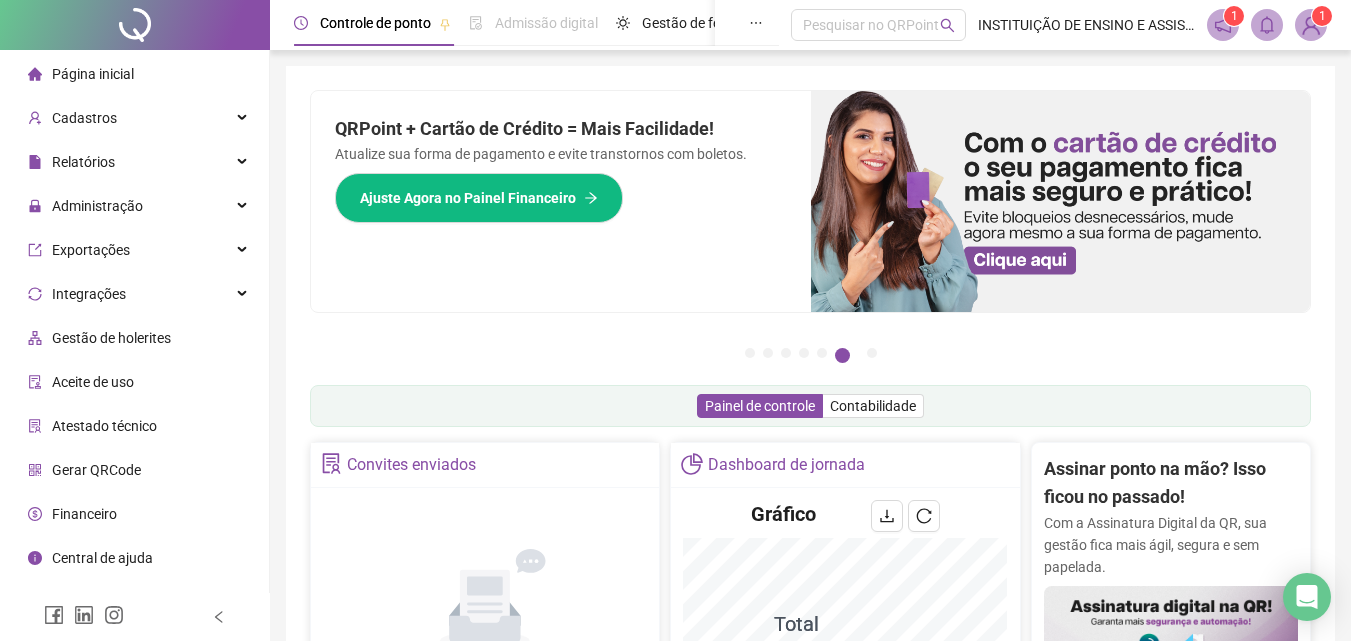 click 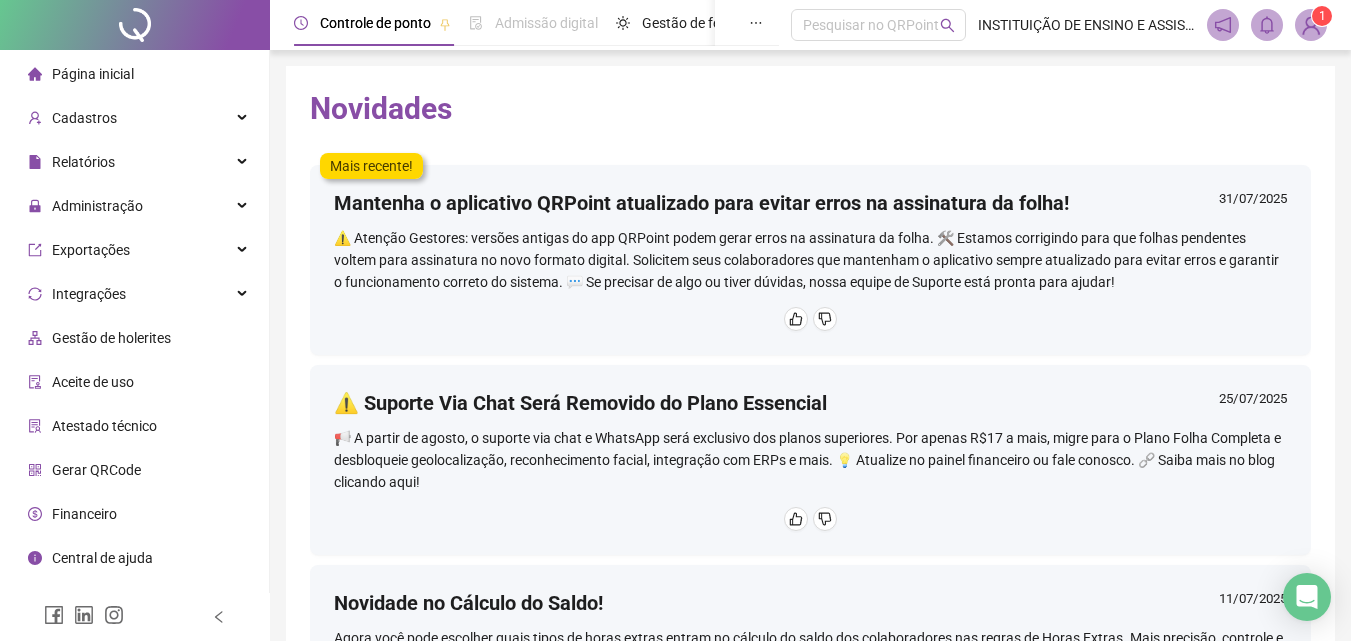 click on "1" at bounding box center [1322, 16] 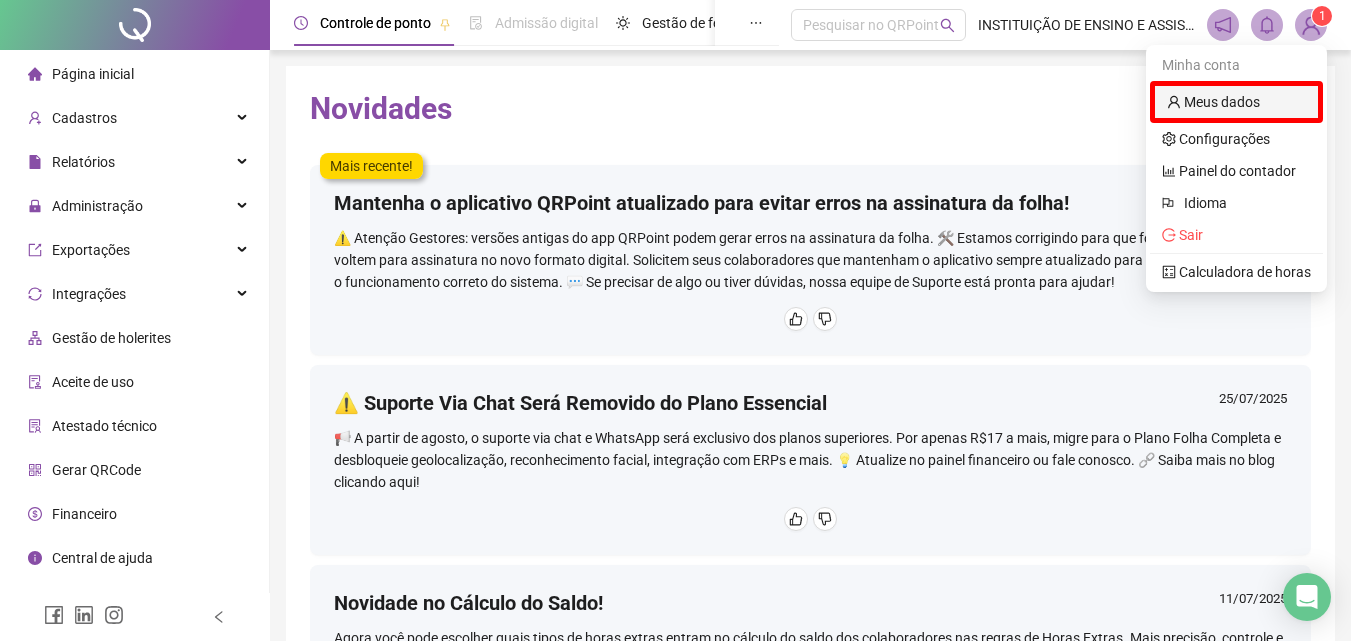 click on "Meus dados" at bounding box center [1213, 102] 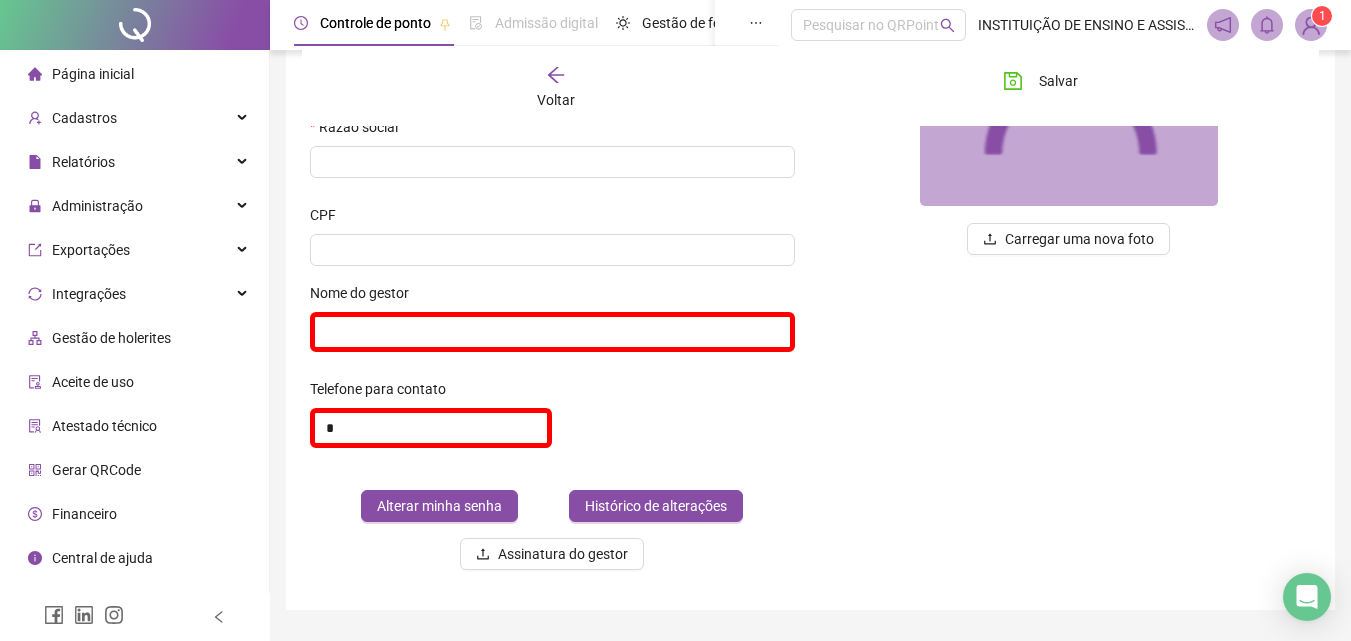 scroll, scrollTop: 373, scrollLeft: 0, axis: vertical 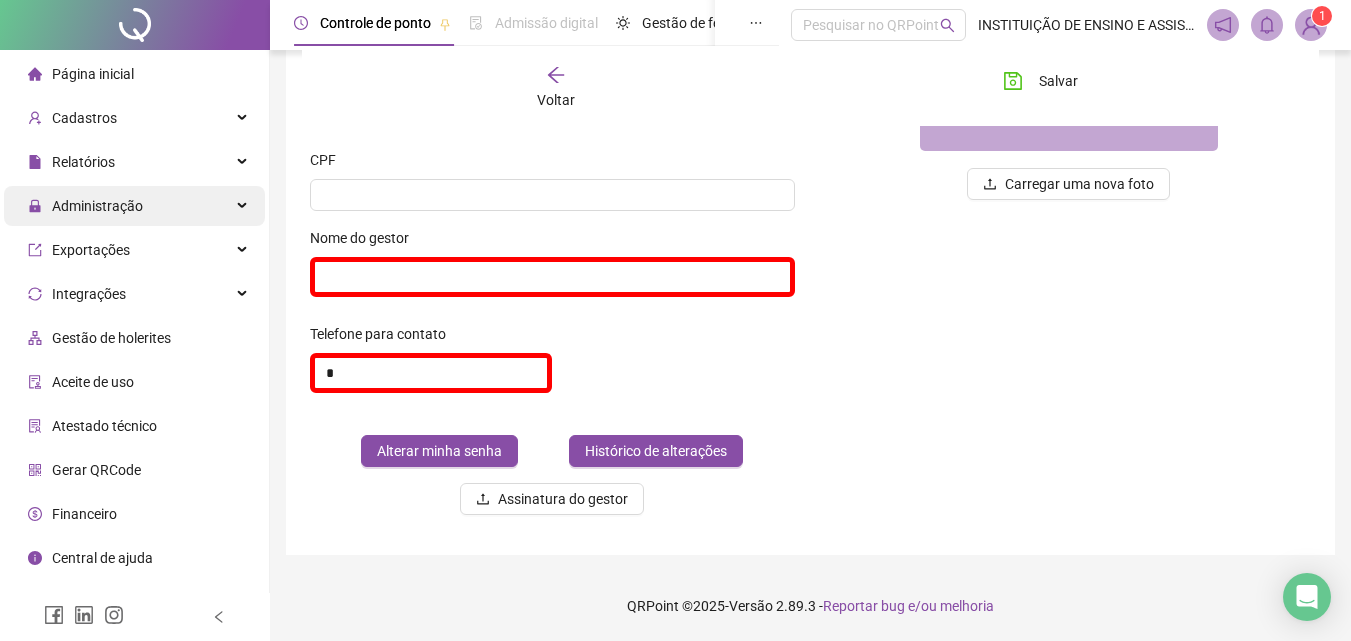 click on "Administração" at bounding box center [97, 206] 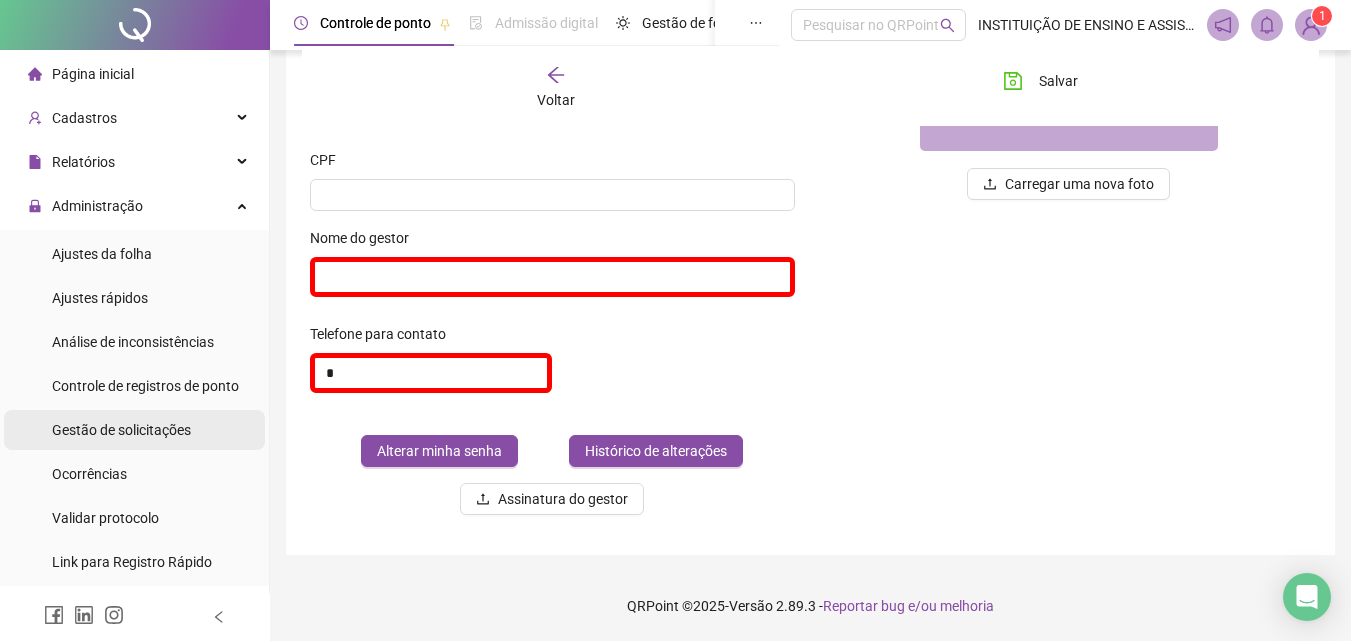 click on "Gestão de solicitações" at bounding box center [121, 430] 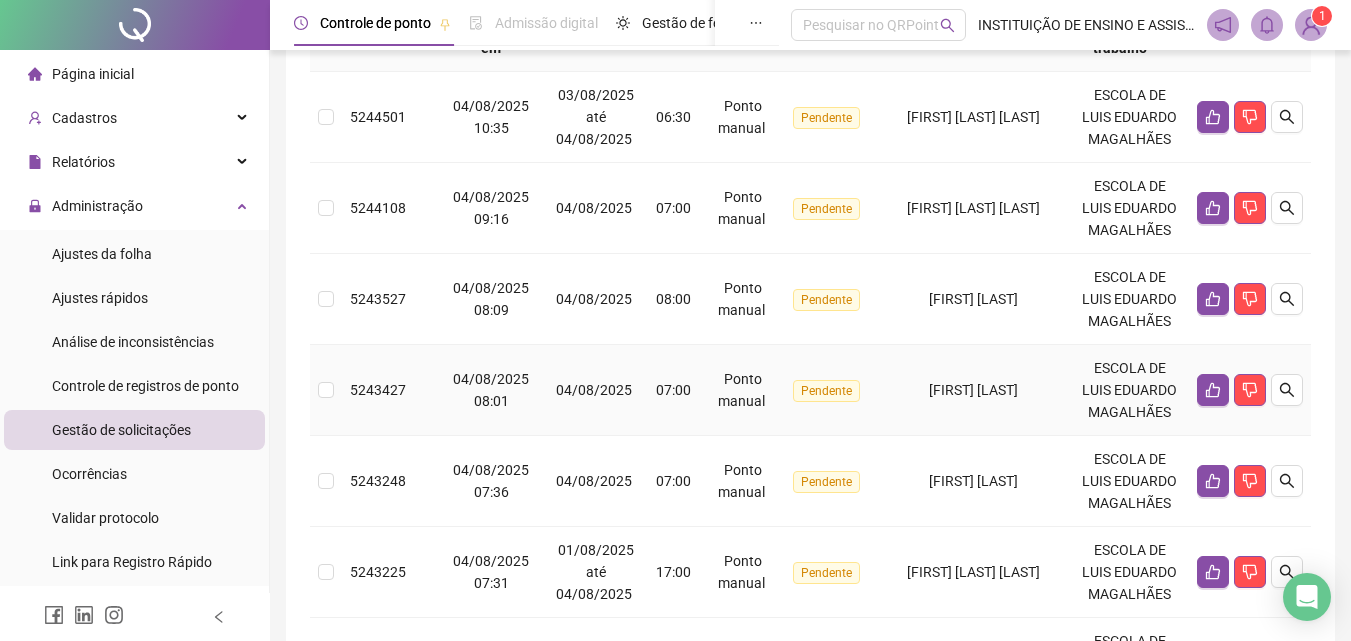 scroll, scrollTop: 0, scrollLeft: 0, axis: both 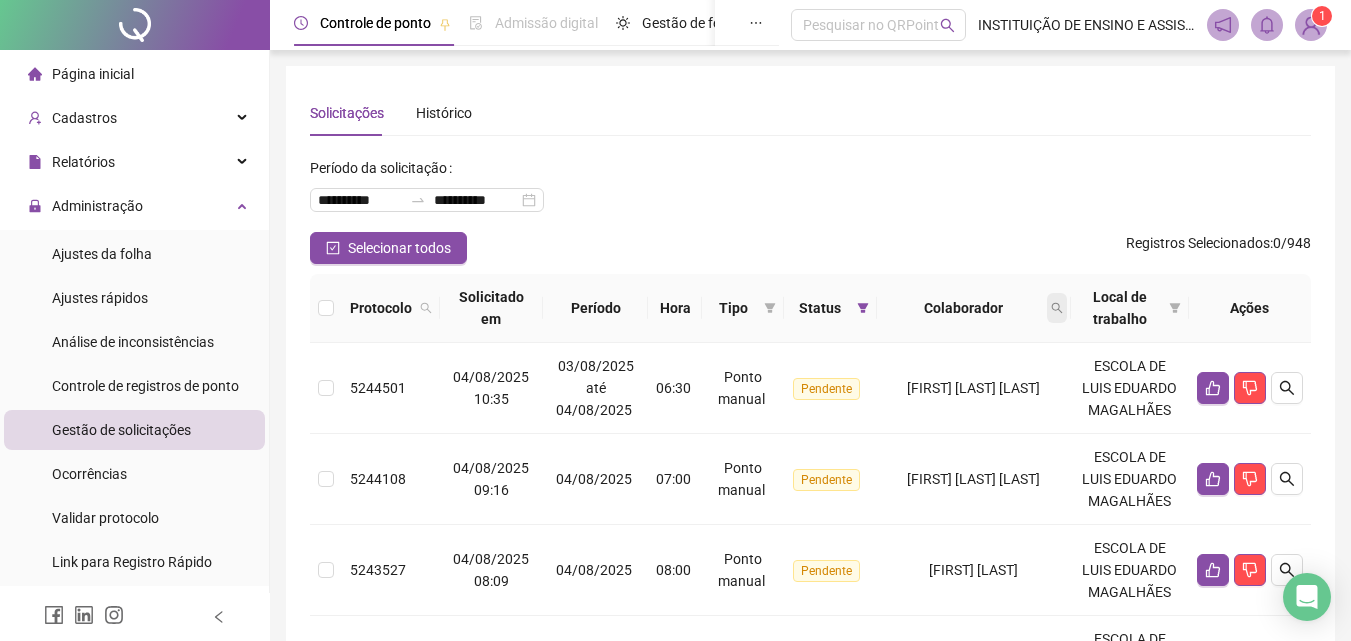 click 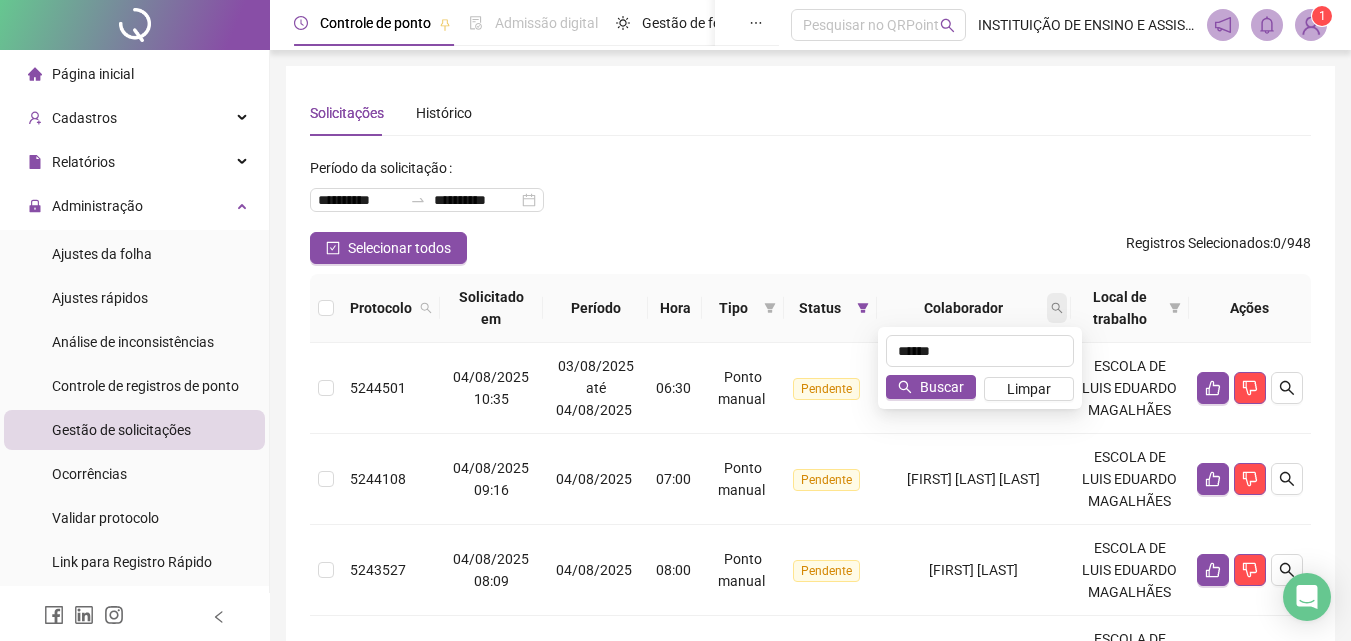 type on "******" 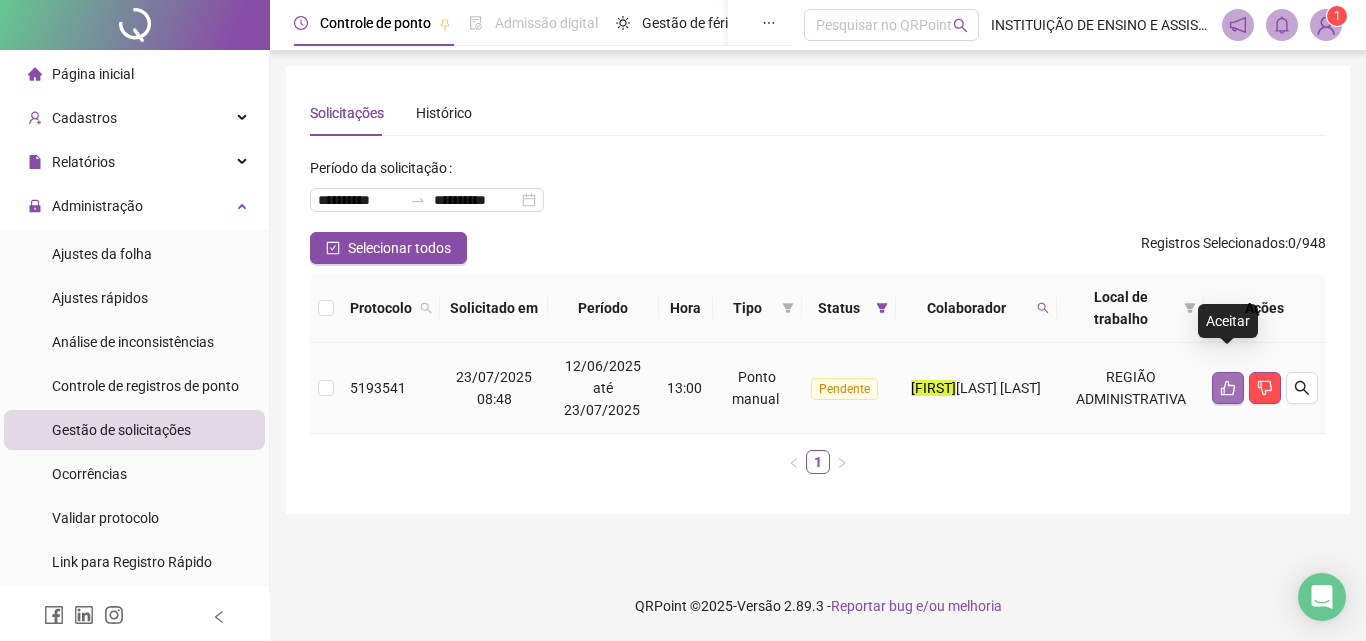 click 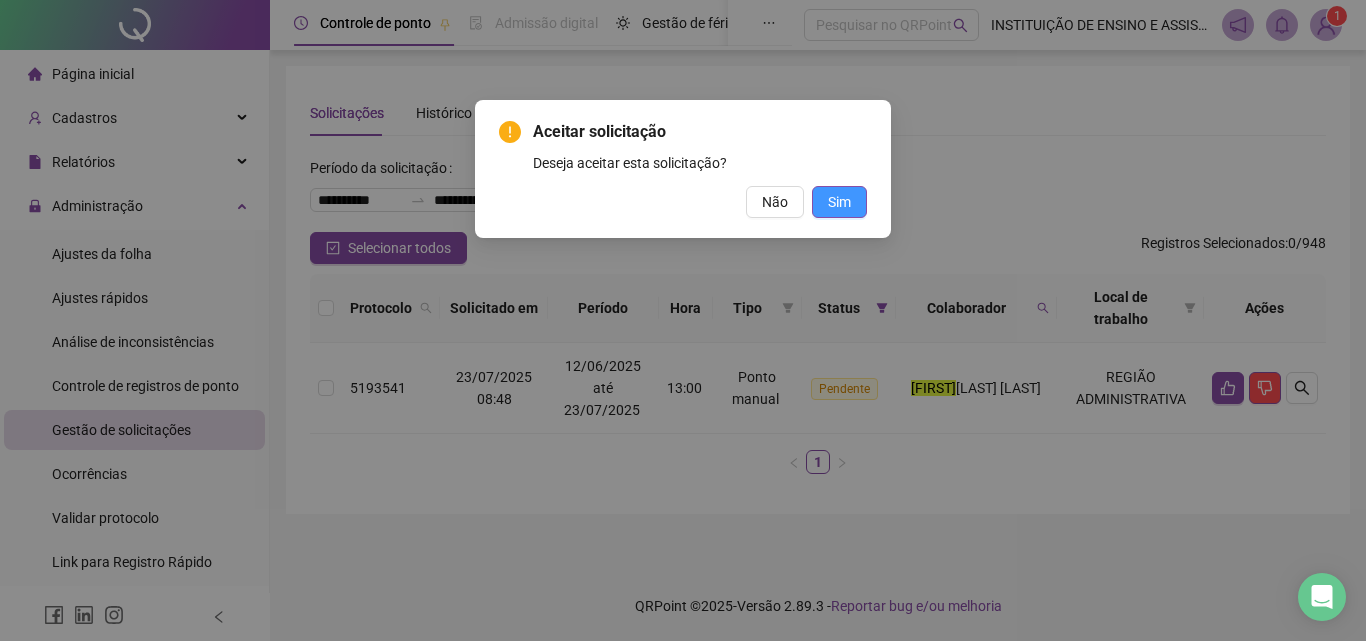 click on "Sim" at bounding box center [839, 202] 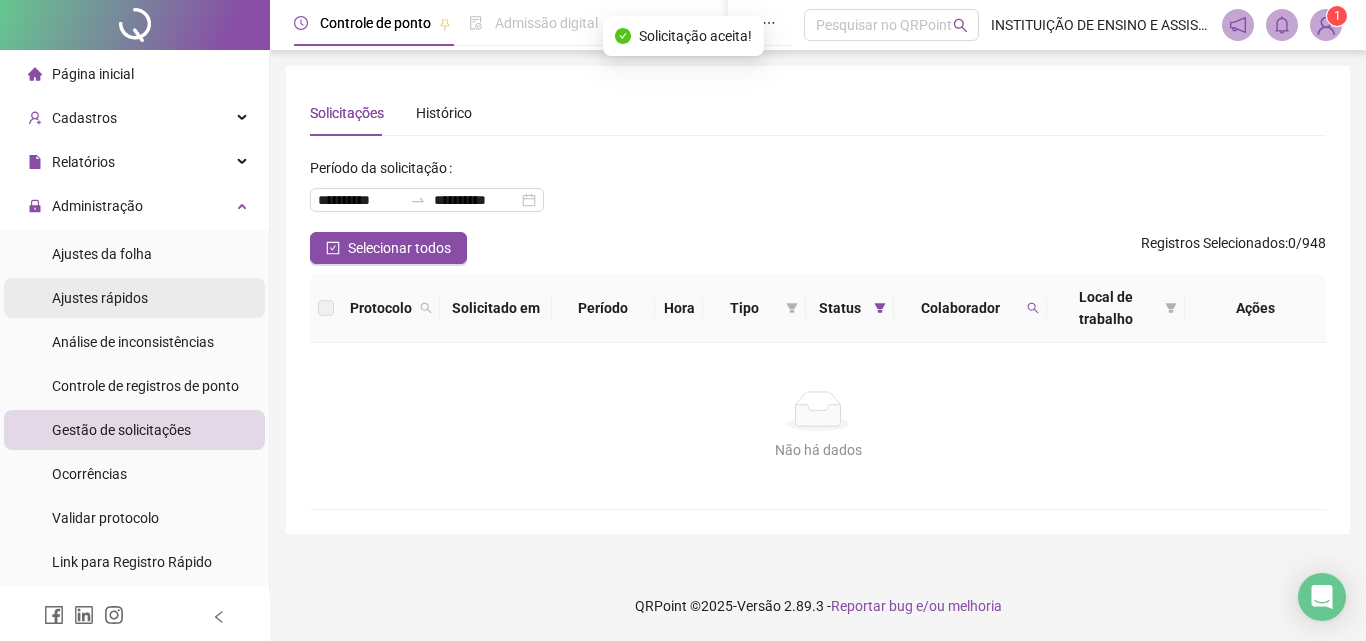 click on "Ajustes rápidos" at bounding box center [100, 298] 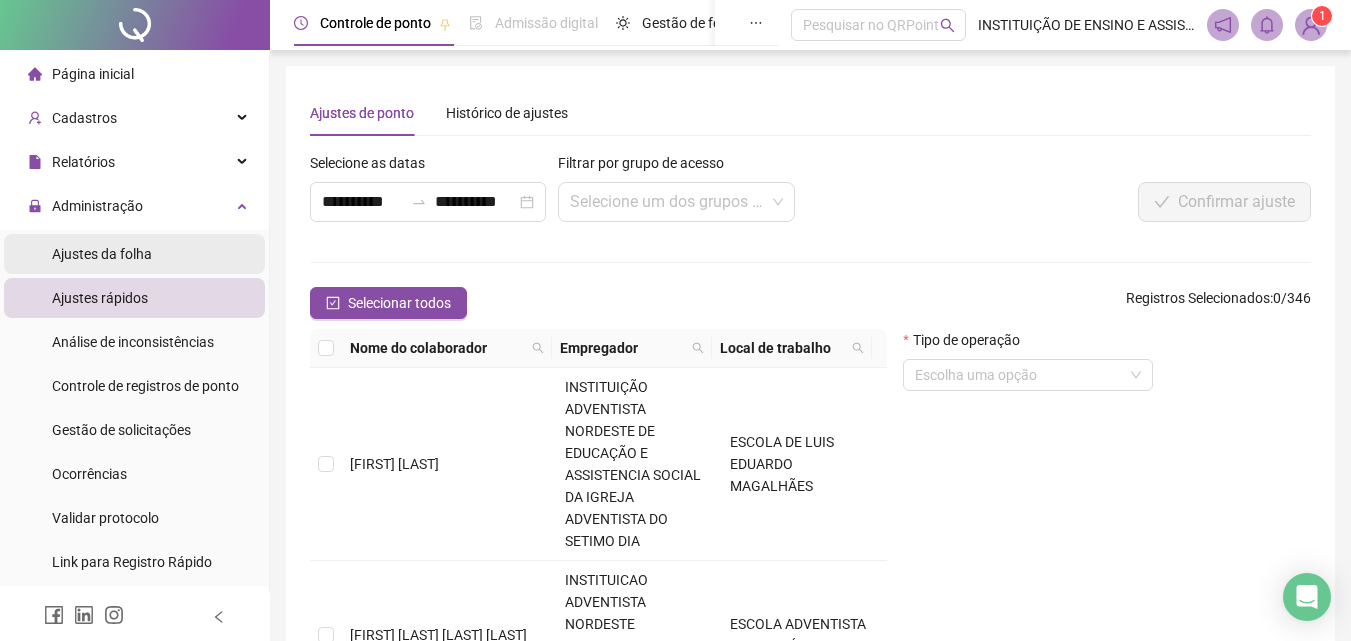 click on "Ajustes da folha" at bounding box center [102, 254] 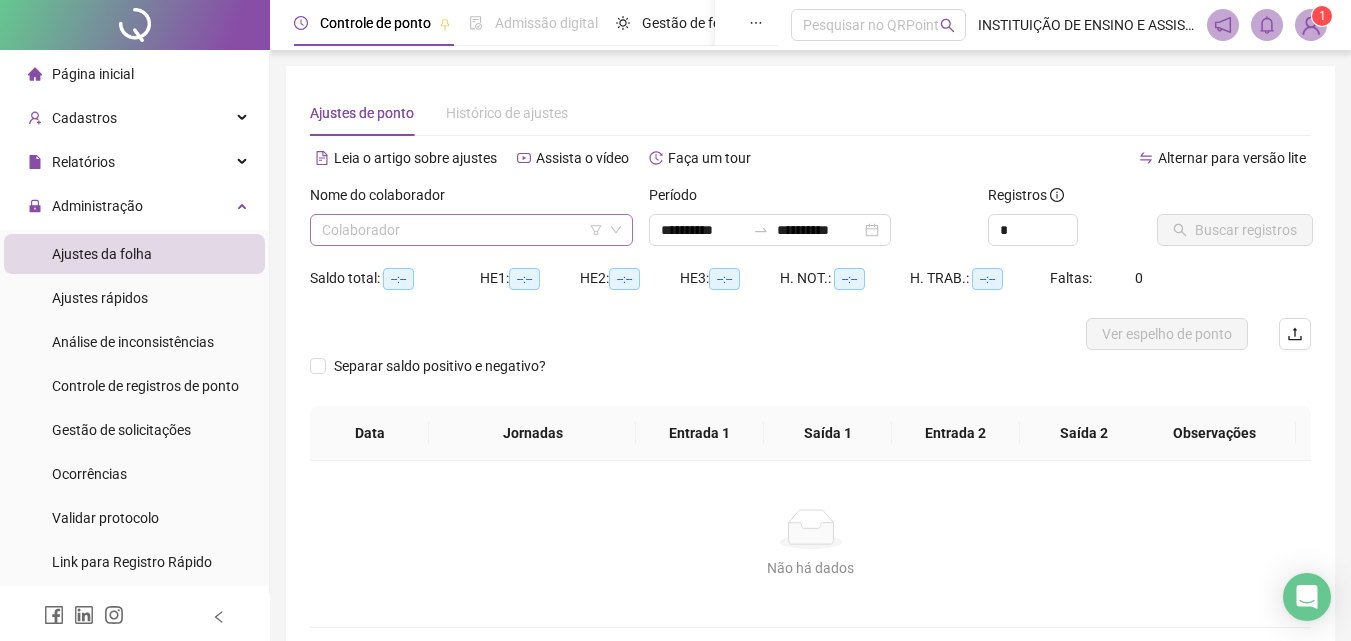 type on "**********" 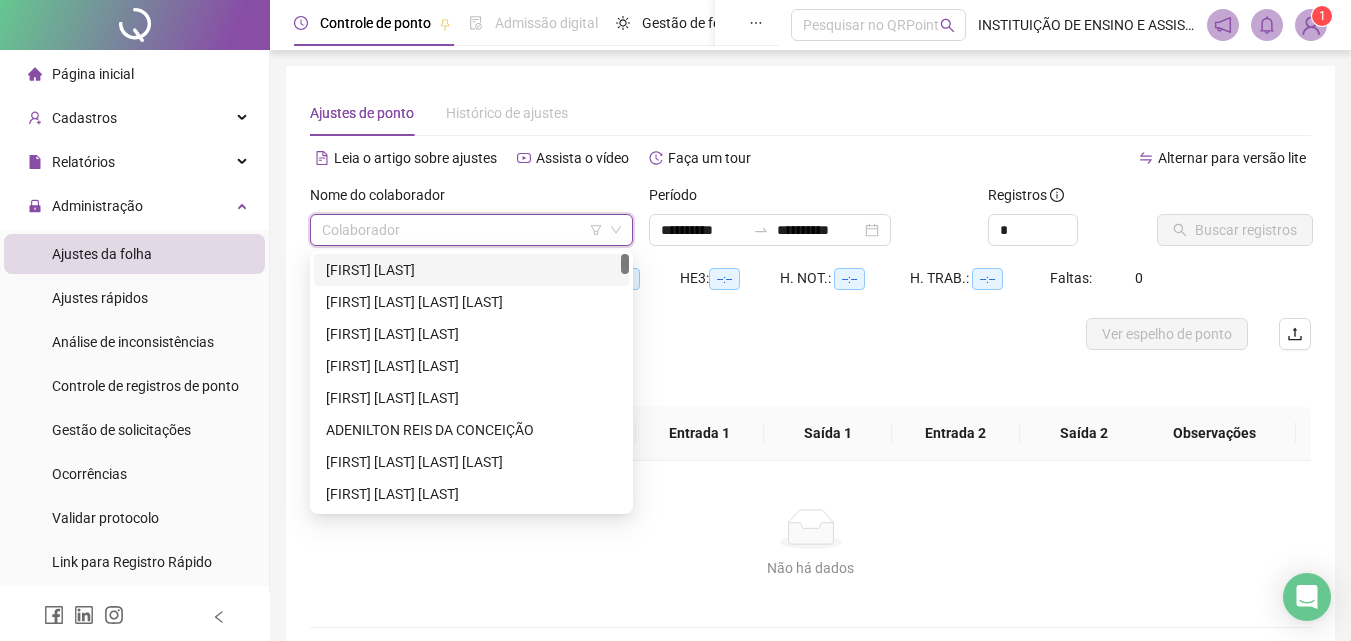 click at bounding box center [462, 230] 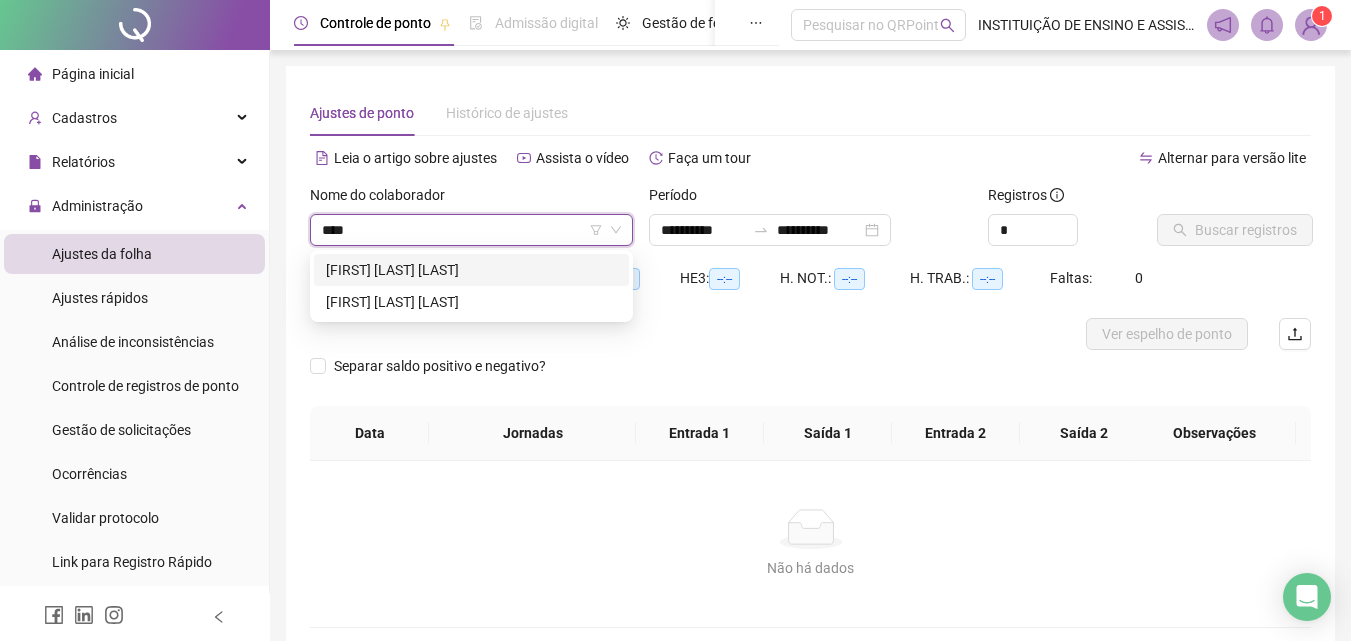 type on "*****" 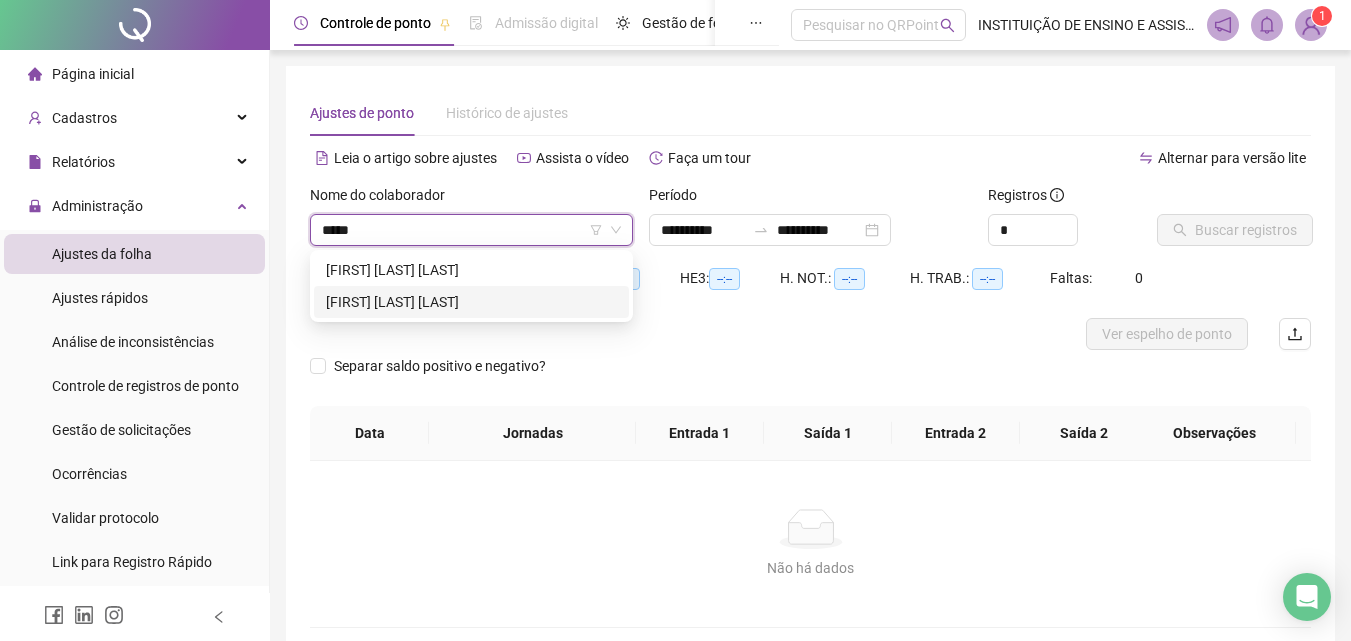 click on "[FIRST] [LAST] [LAST]" at bounding box center [471, 302] 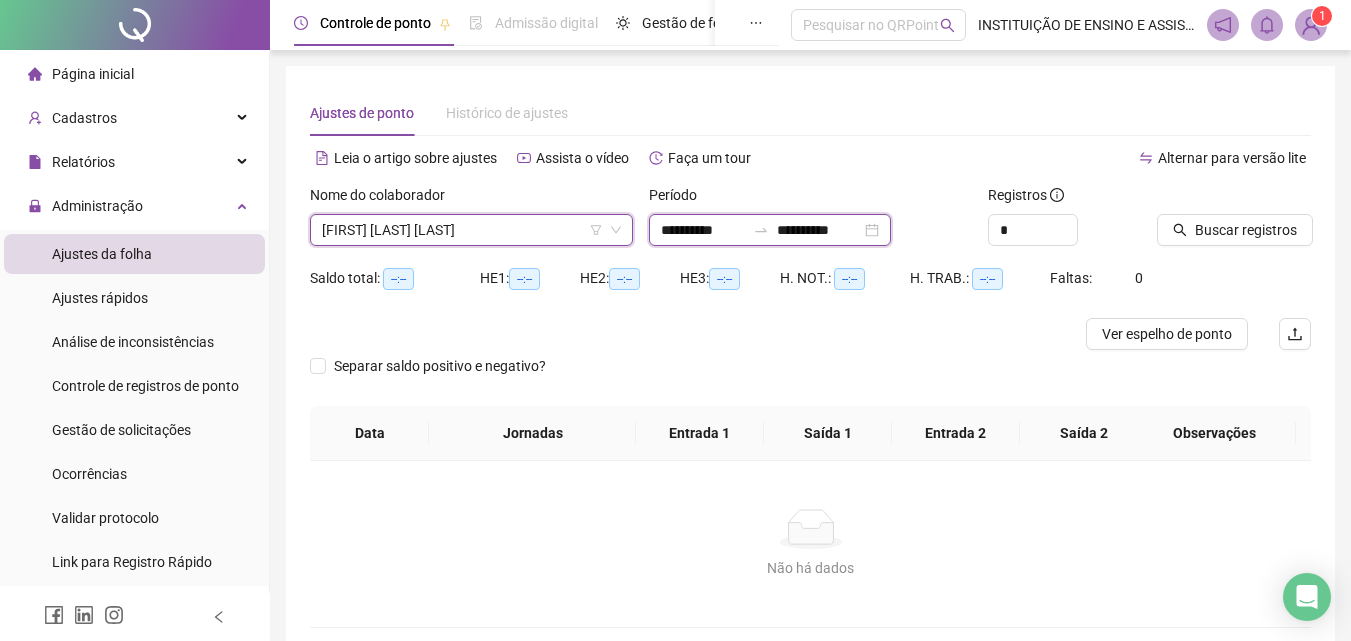 click on "**********" at bounding box center [703, 230] 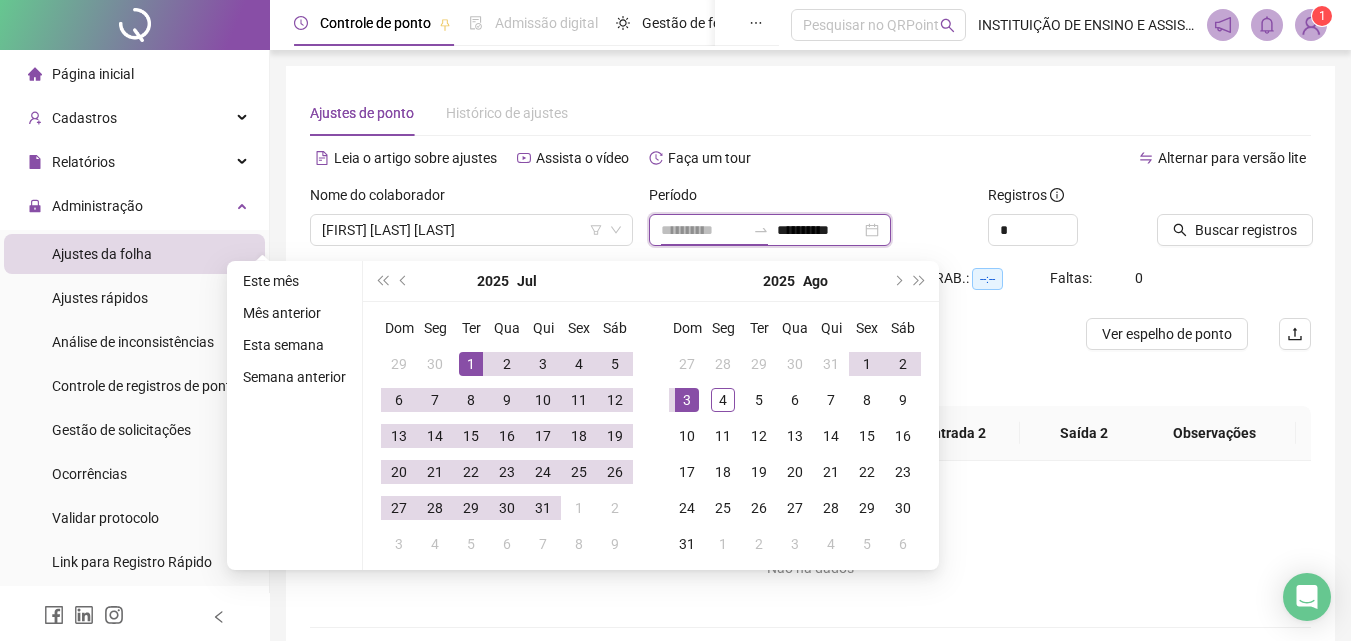 type on "**********" 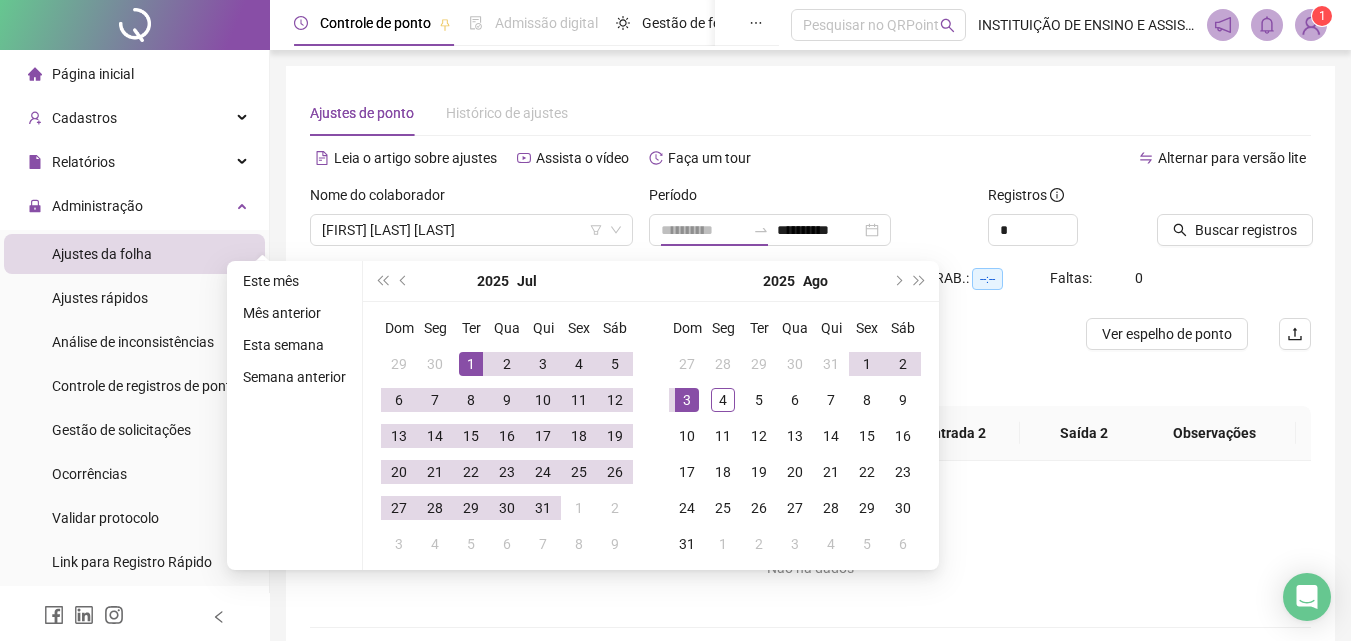 click on "1" at bounding box center (471, 364) 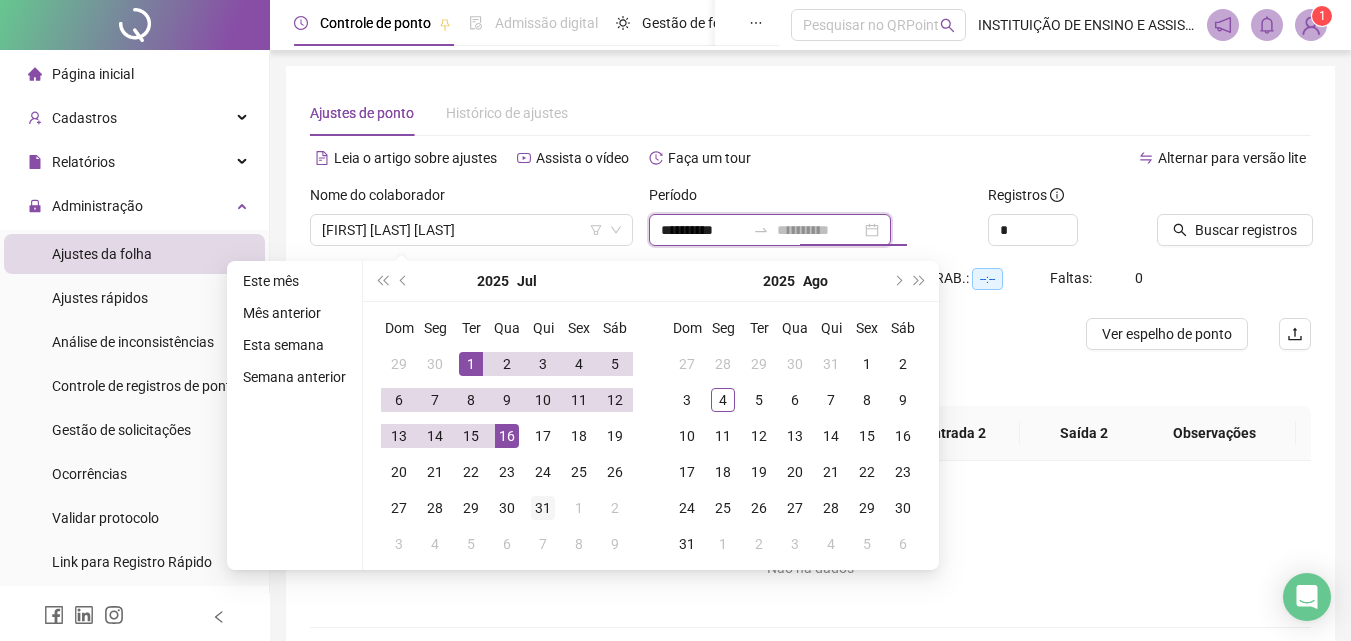 type on "**********" 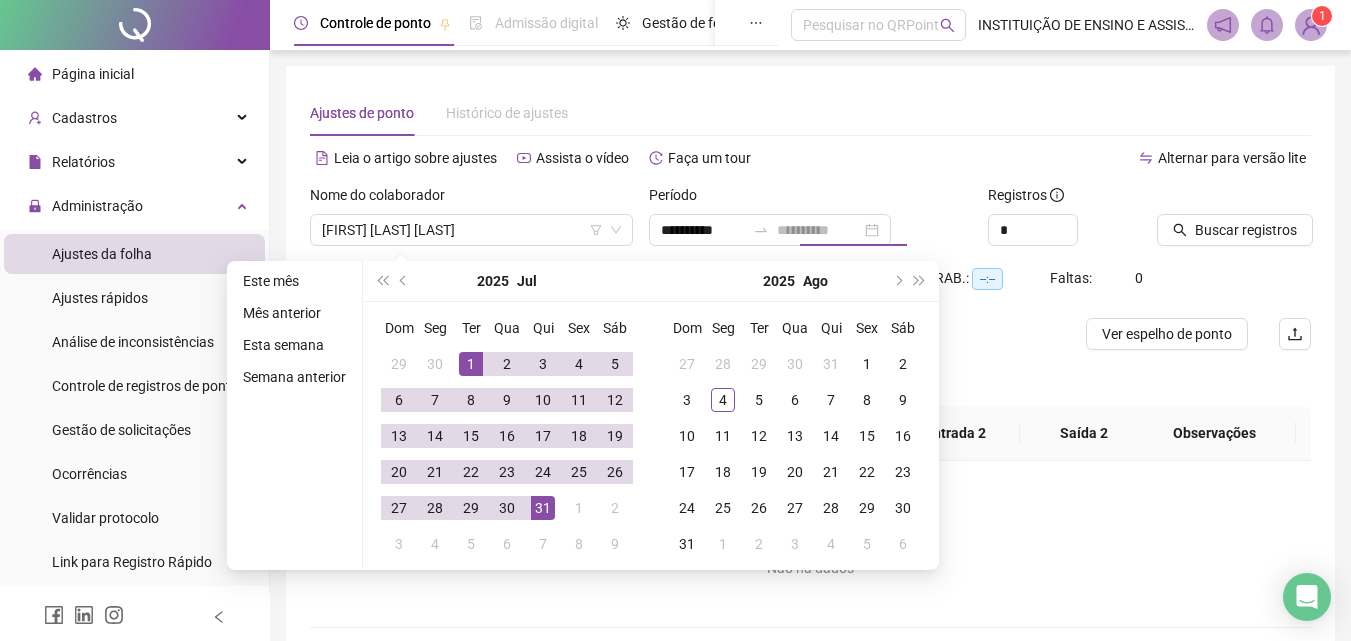 click on "31" at bounding box center [543, 508] 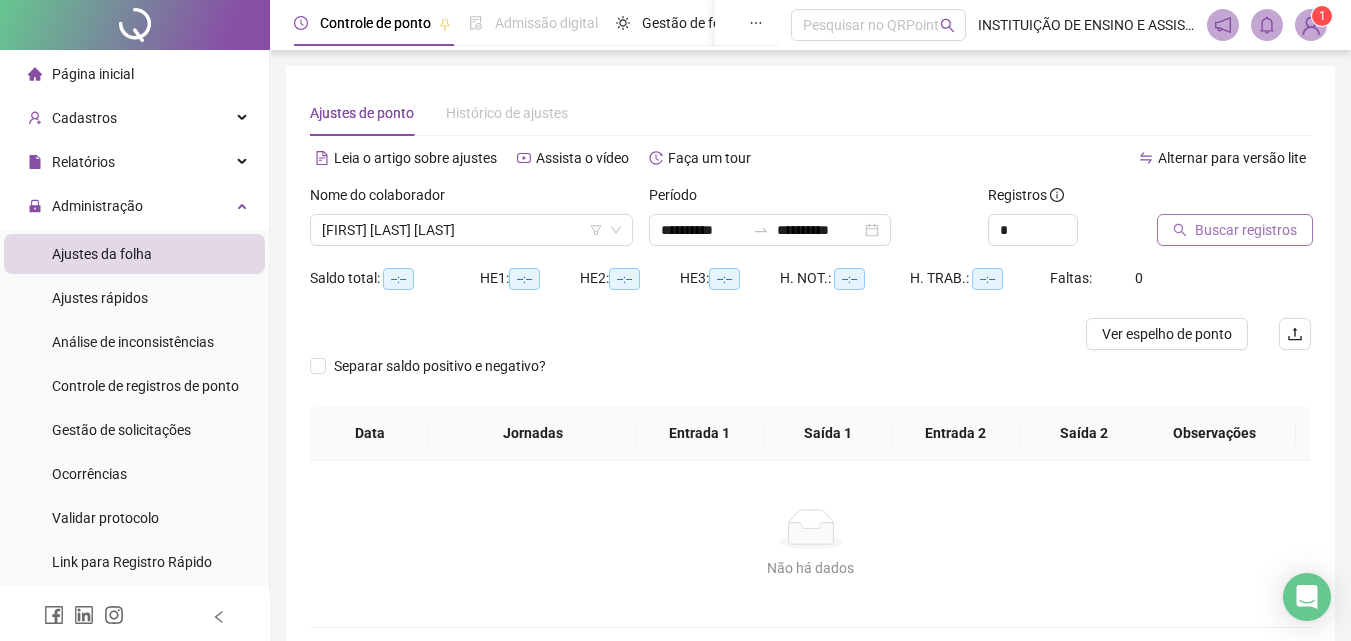 click on "Buscar registros" at bounding box center (1235, 230) 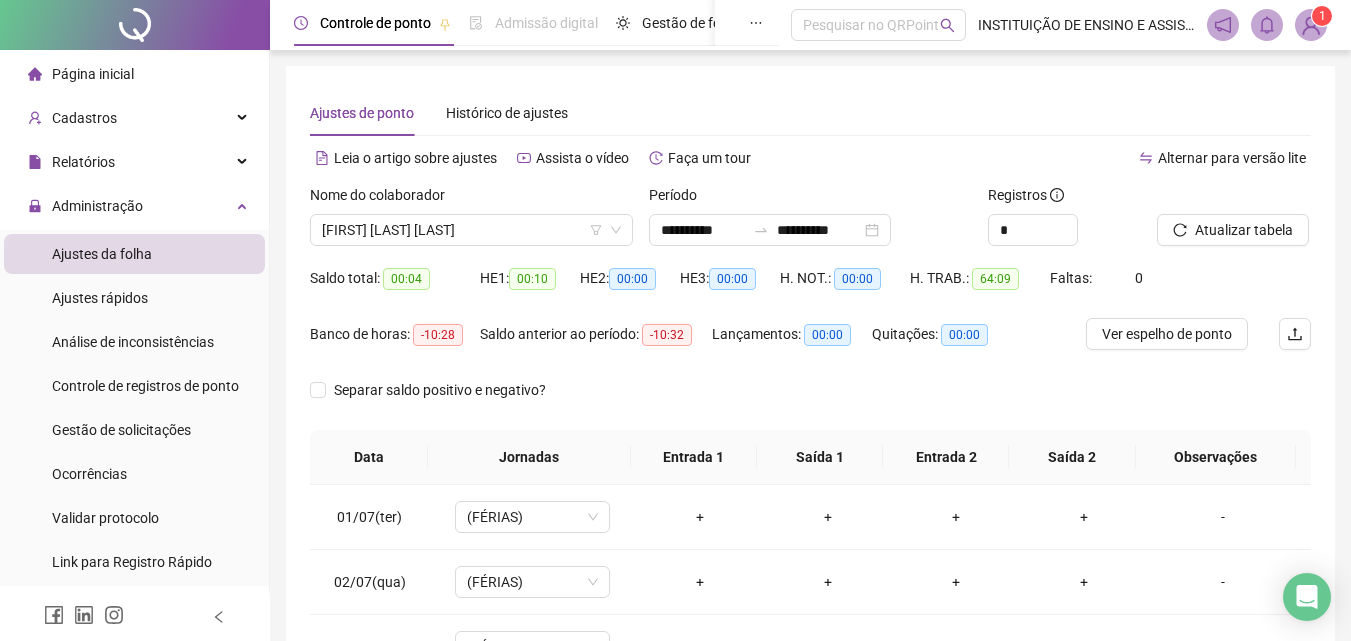 scroll, scrollTop: 381, scrollLeft: 0, axis: vertical 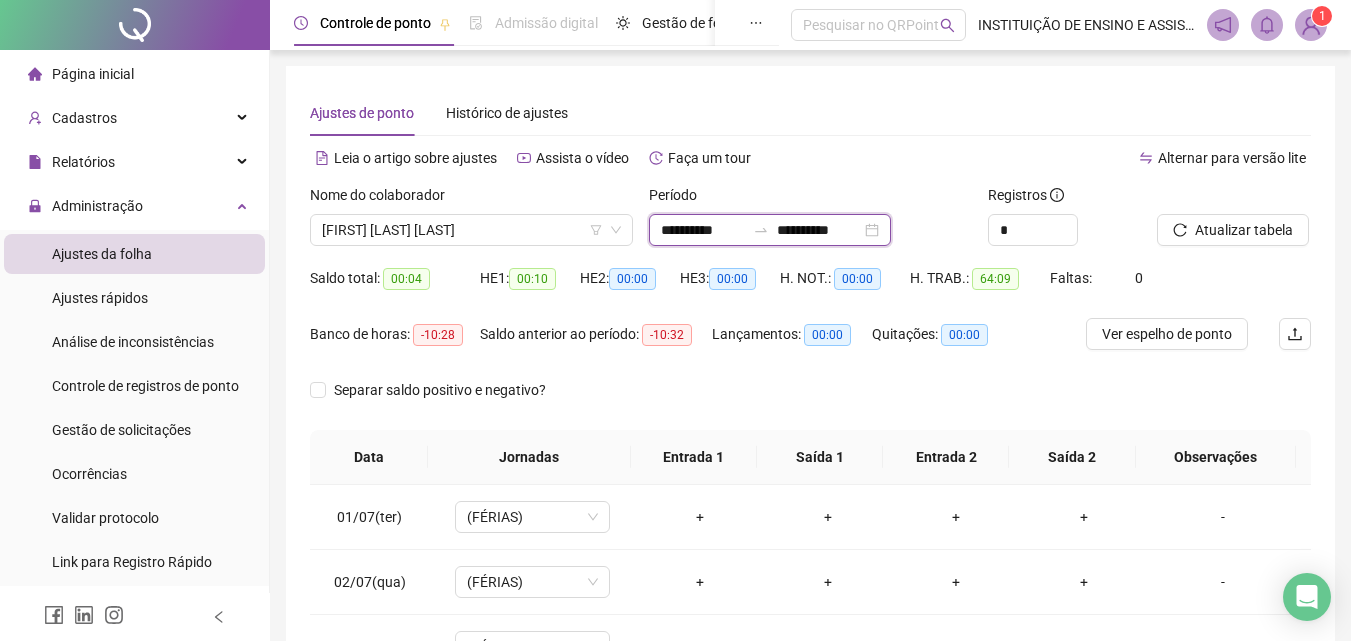 click on "**********" at bounding box center (703, 230) 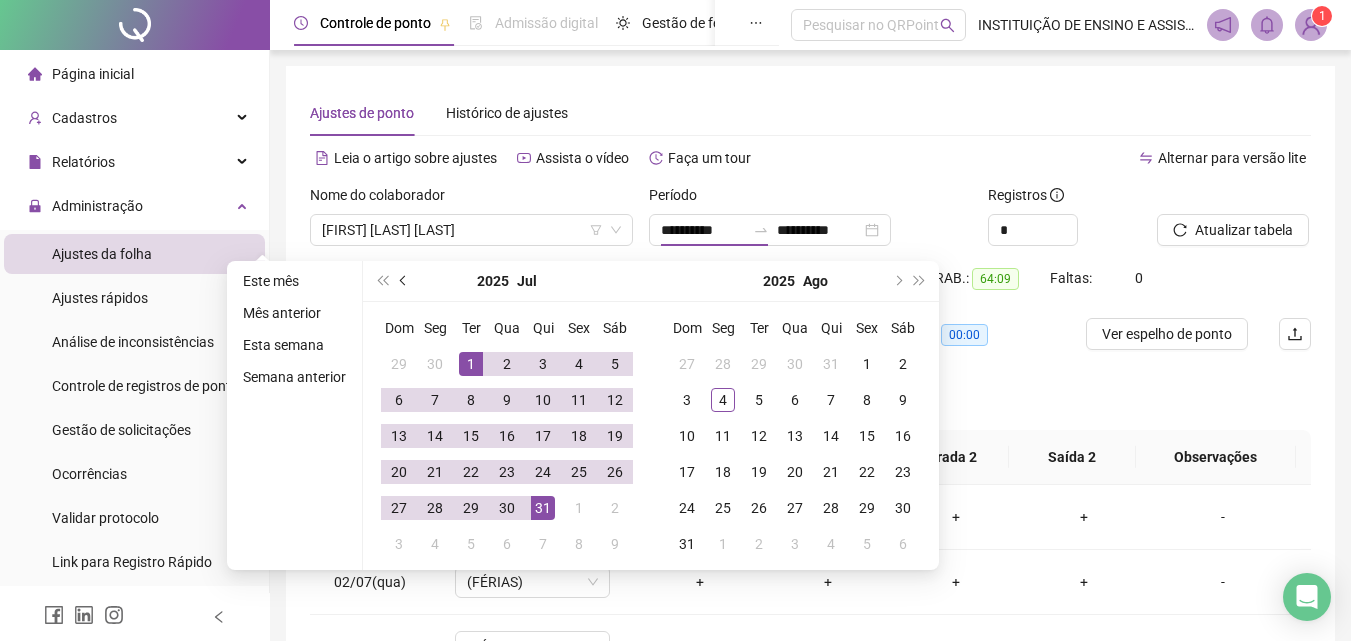 click at bounding box center (405, 281) 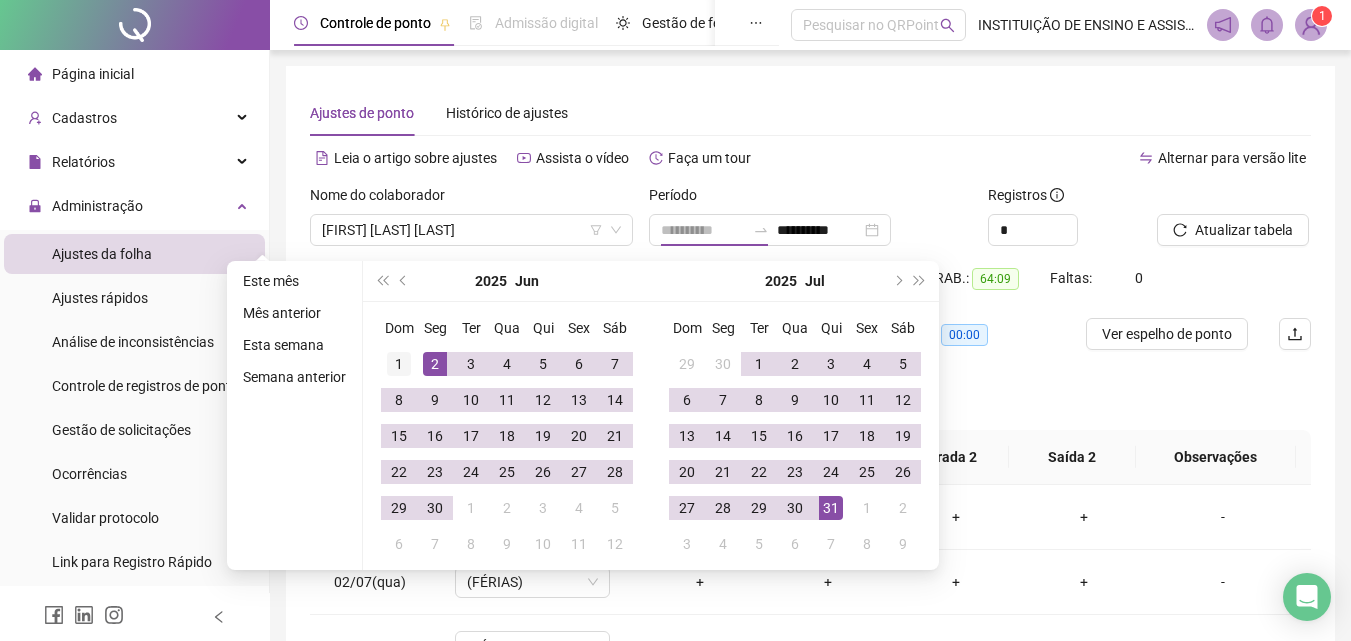 type on "**********" 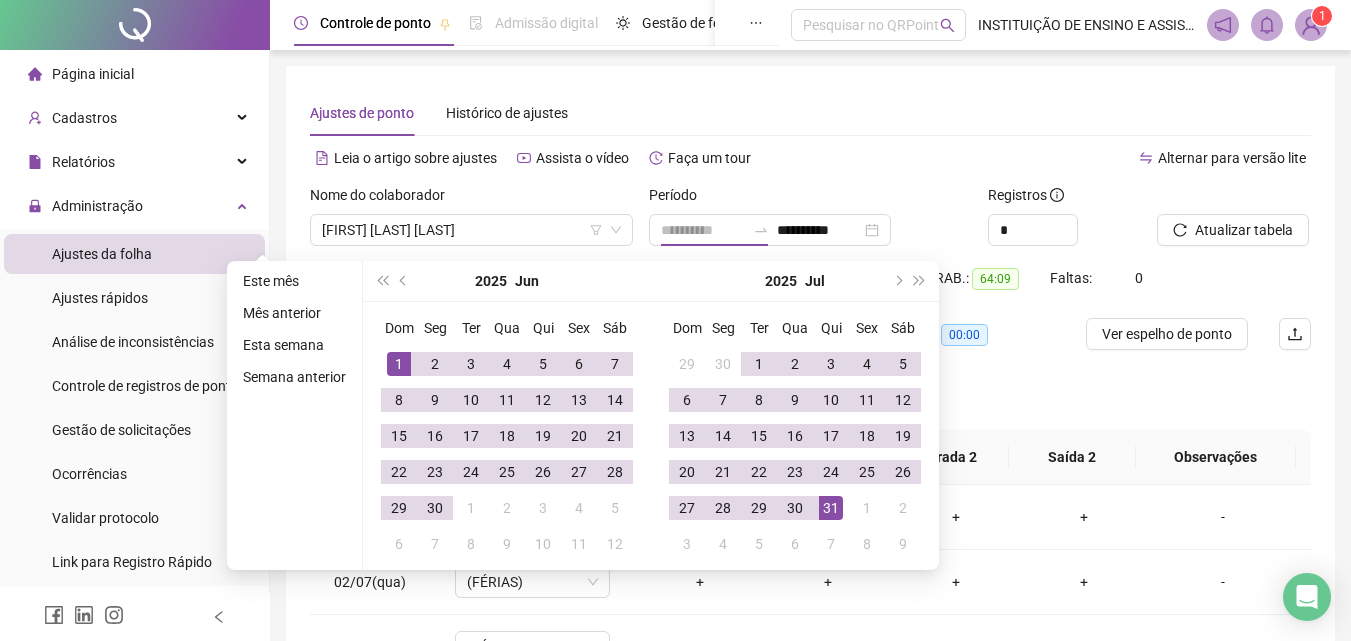 click on "1" at bounding box center (399, 364) 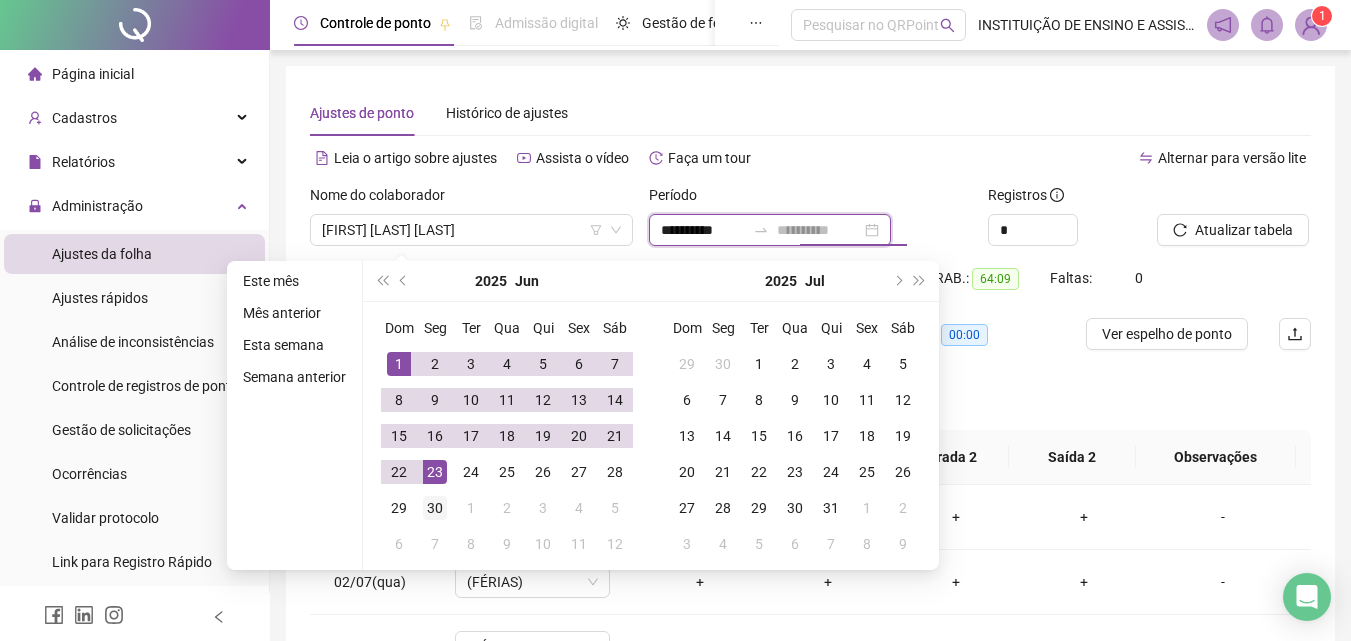 type on "**********" 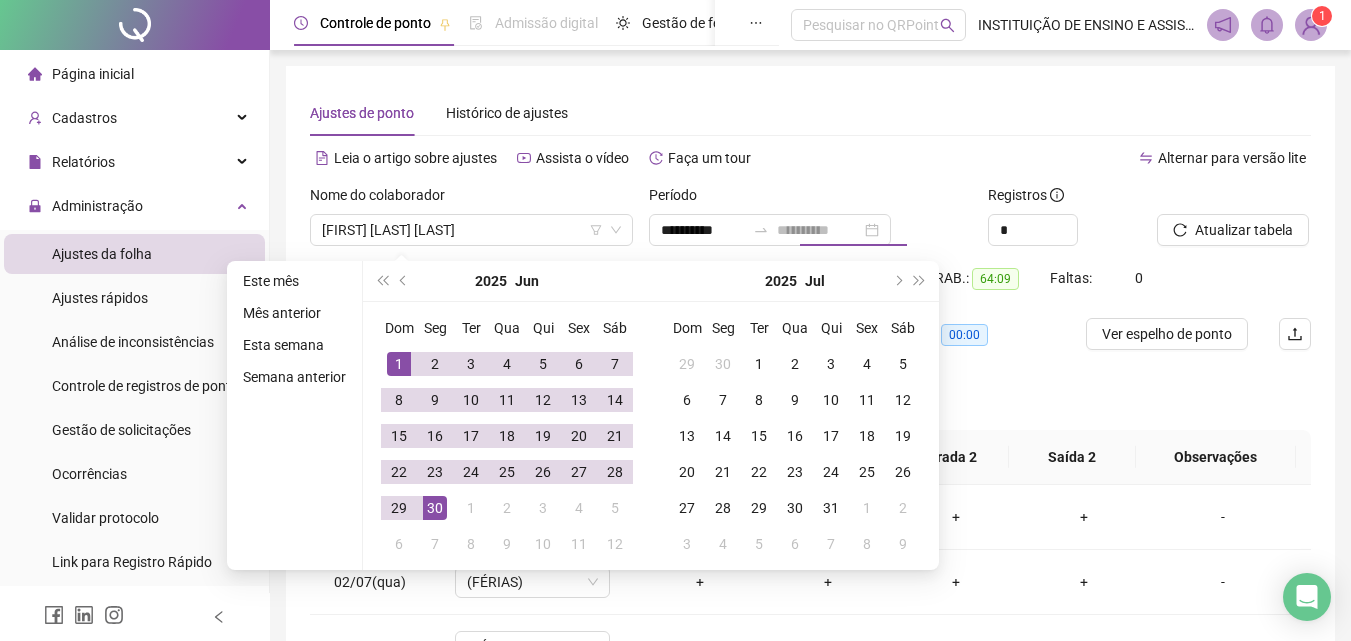 drag, startPoint x: 430, startPoint y: 502, endPoint x: 814, endPoint y: 342, distance: 416 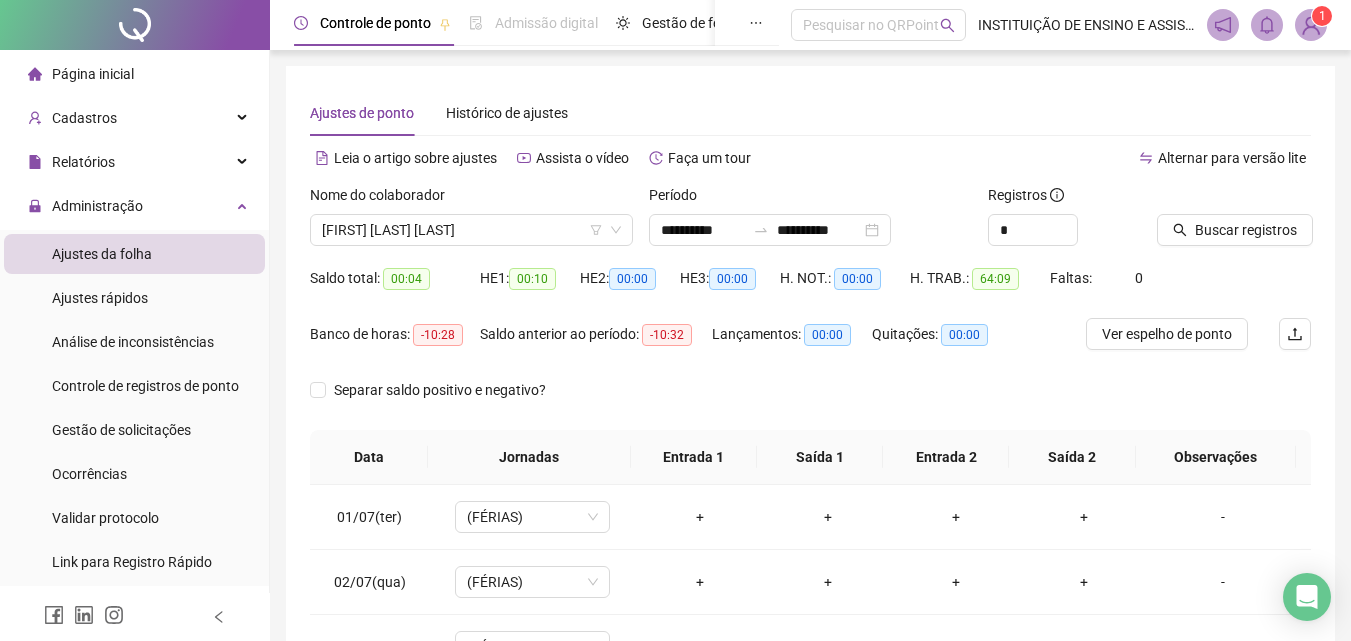 click on "Buscar registros" at bounding box center [1246, 230] 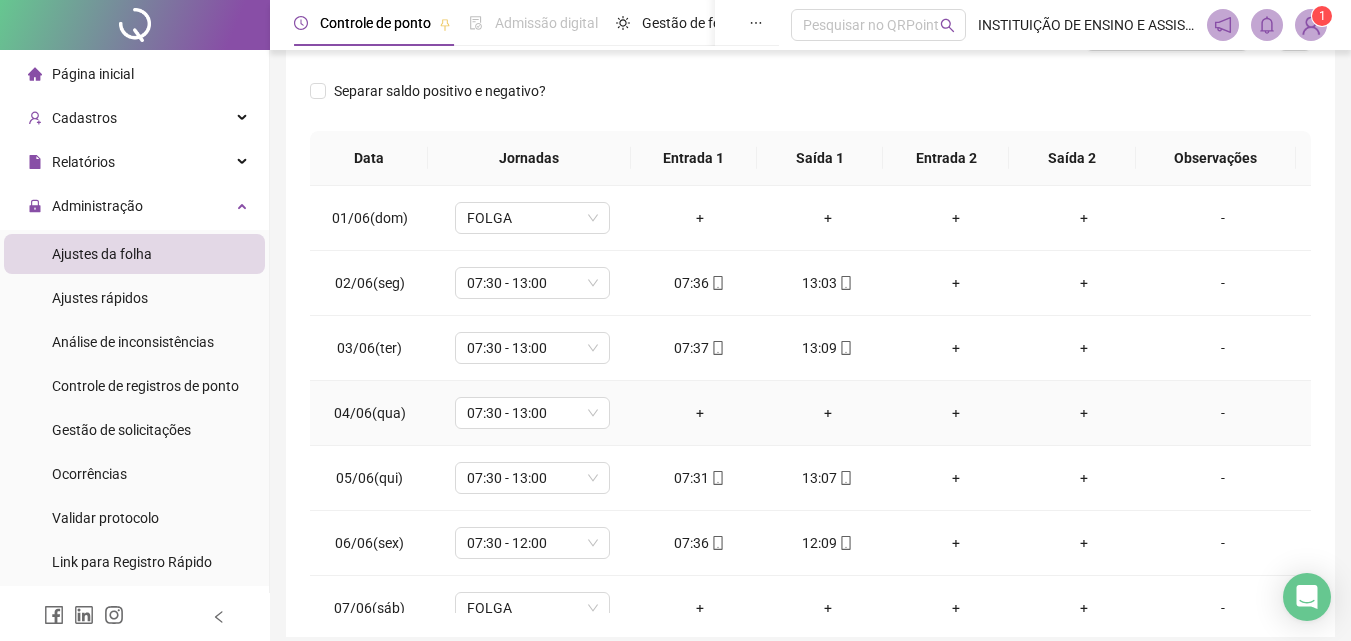 scroll, scrollTop: 300, scrollLeft: 0, axis: vertical 